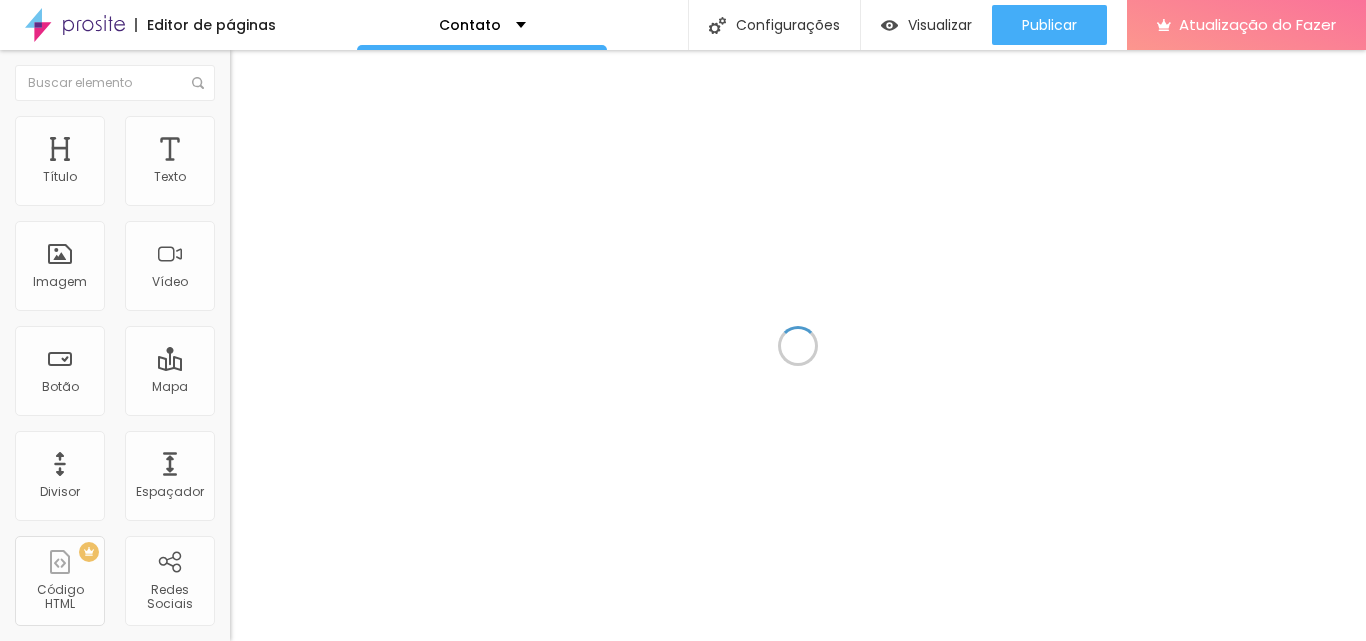 scroll, scrollTop: 0, scrollLeft: 0, axis: both 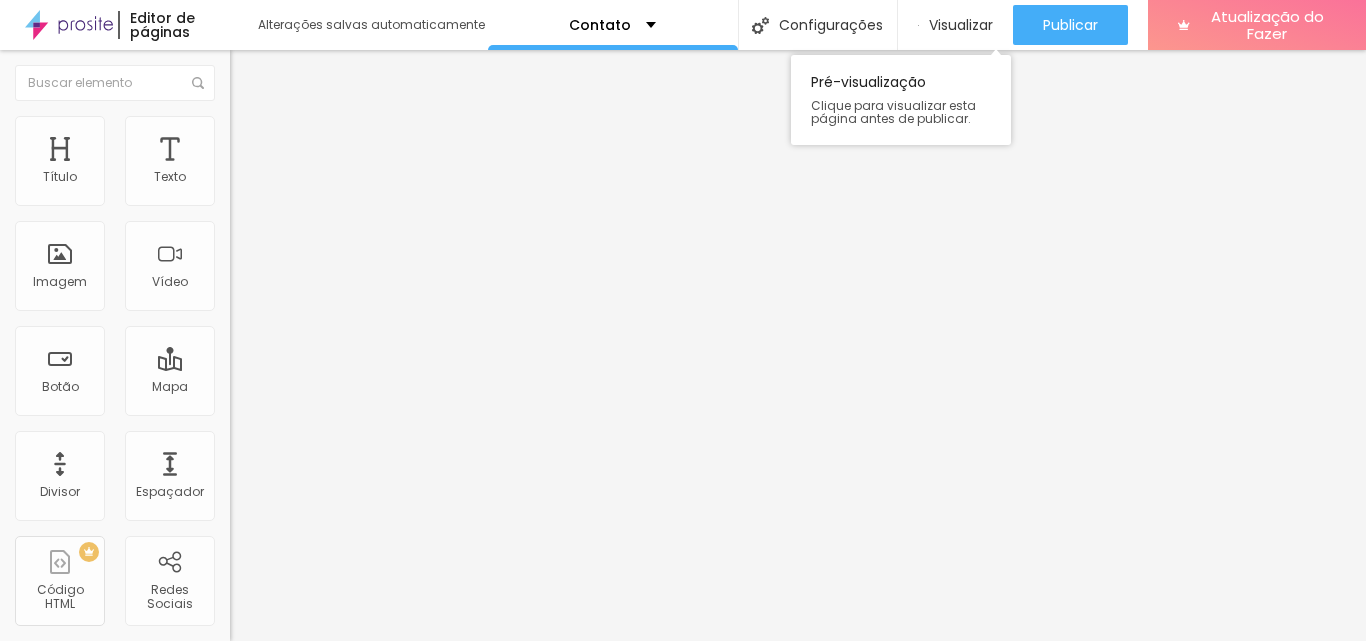 click on "Pré-visualização" at bounding box center (868, 82) 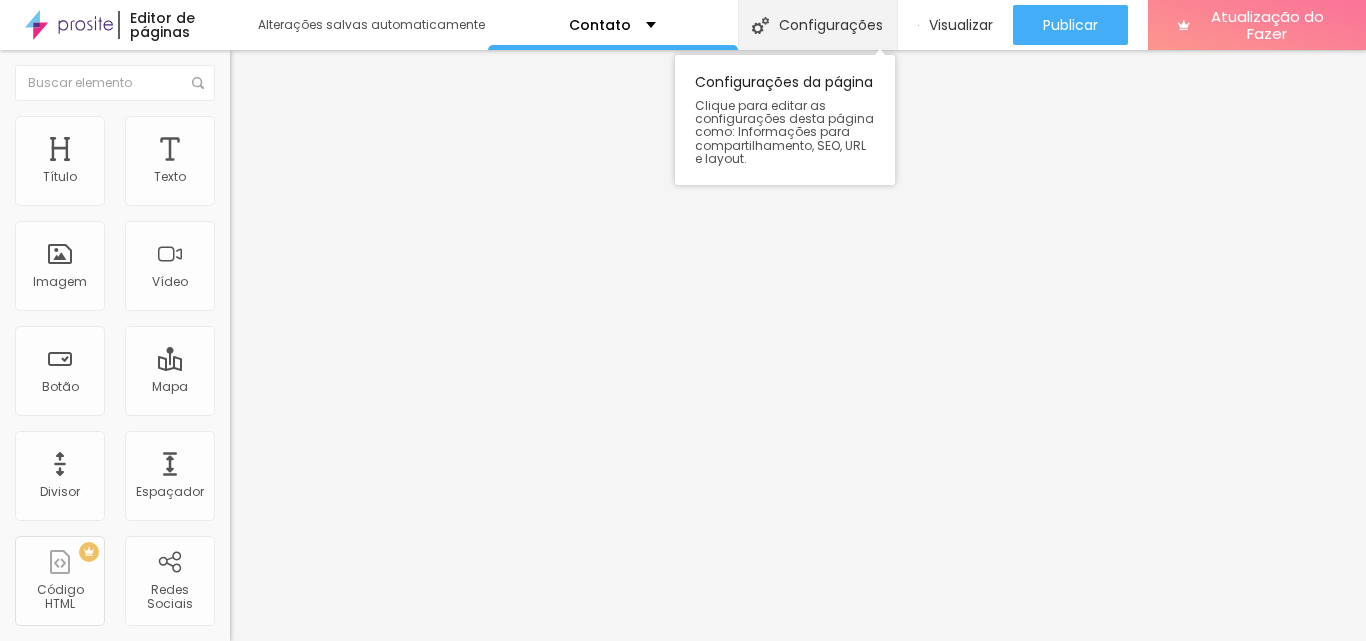 click on "Configurações" at bounding box center (817, 25) 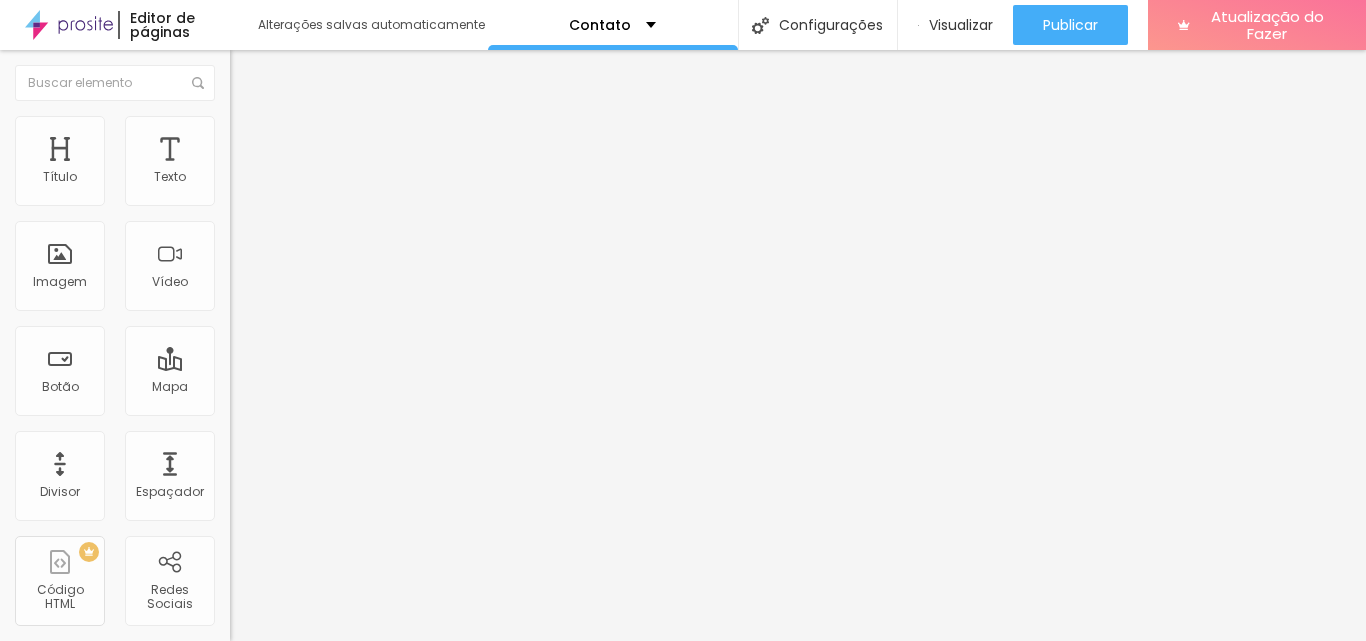 click on "/contato" at bounding box center [683, 831] 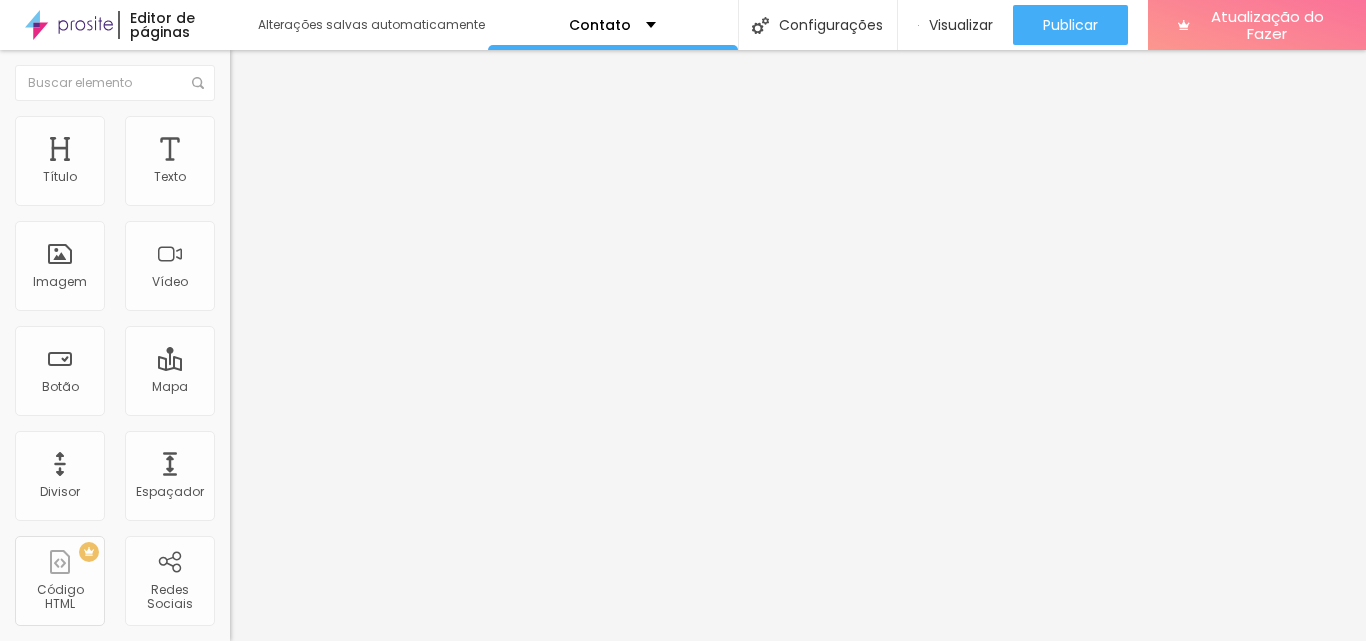 scroll, scrollTop: 200, scrollLeft: 0, axis: vertical 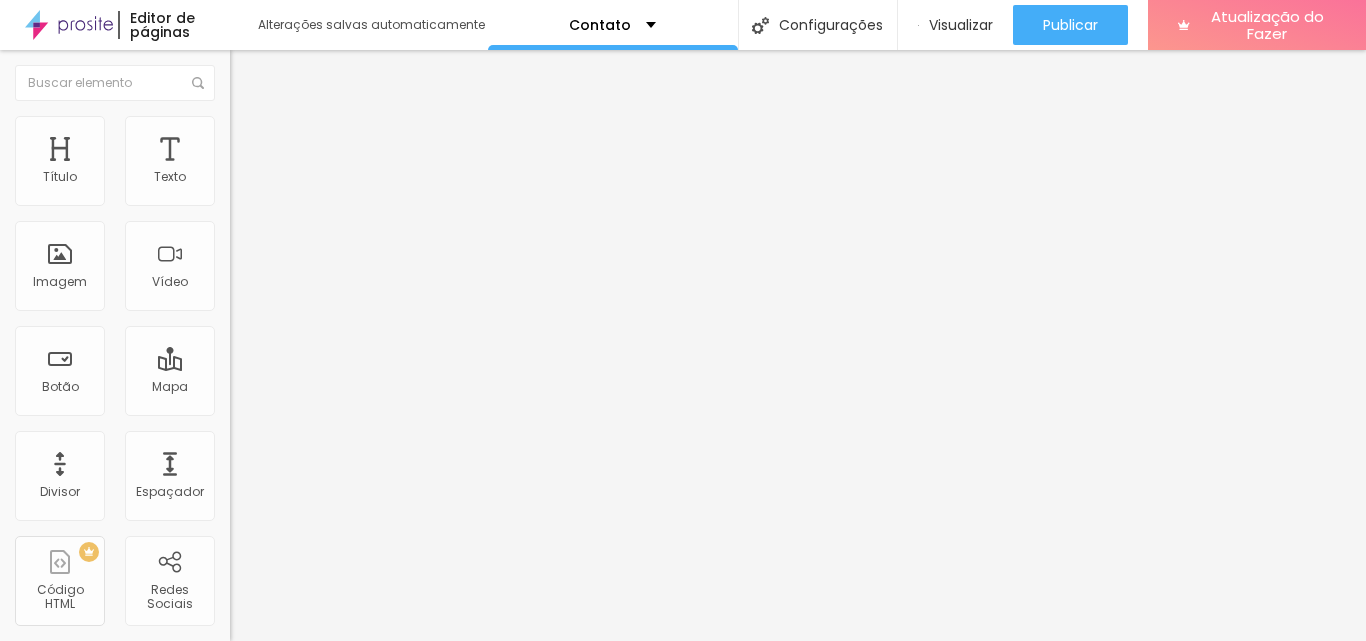 type on "Entre em contato - AGÊNCIA ALLKANCE 084" 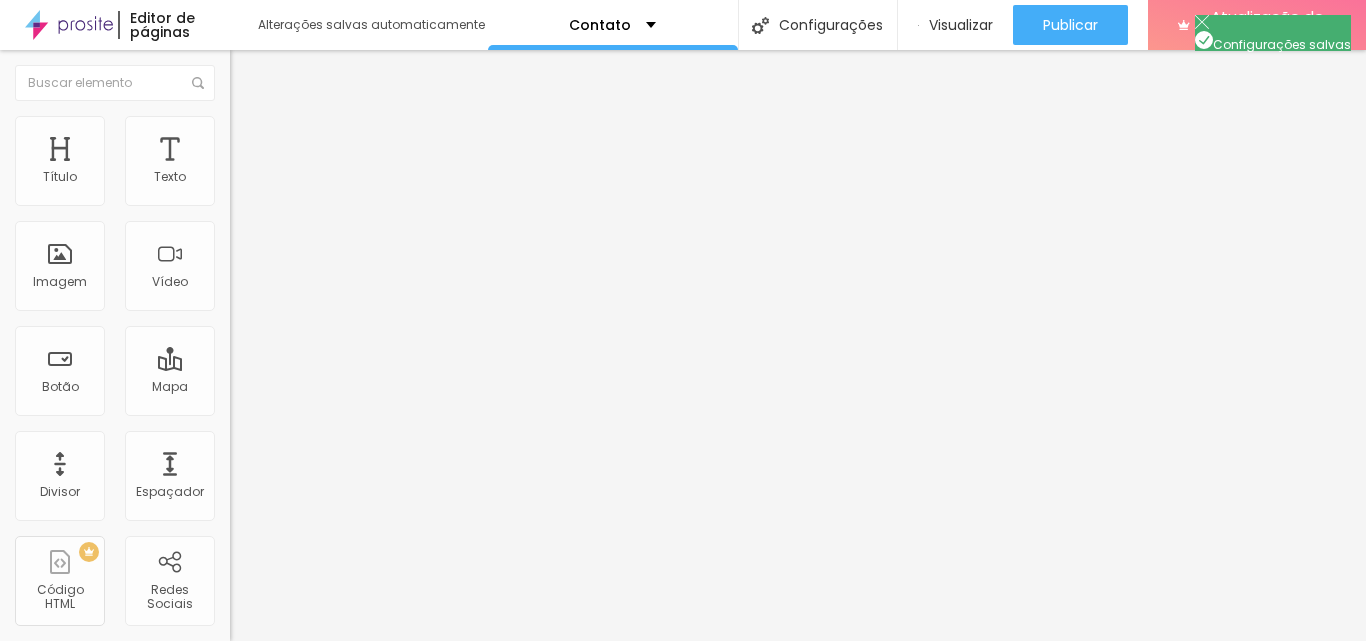 scroll, scrollTop: 0, scrollLeft: 0, axis: both 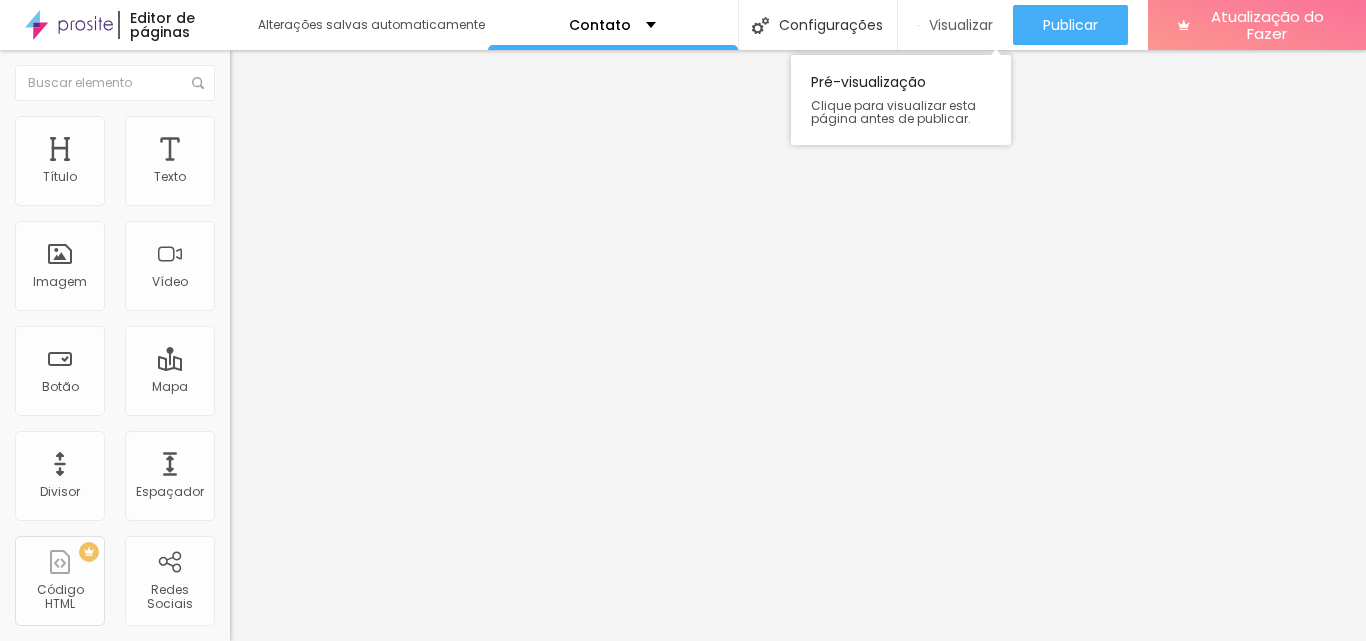 click on "Visualizar" at bounding box center [961, 25] 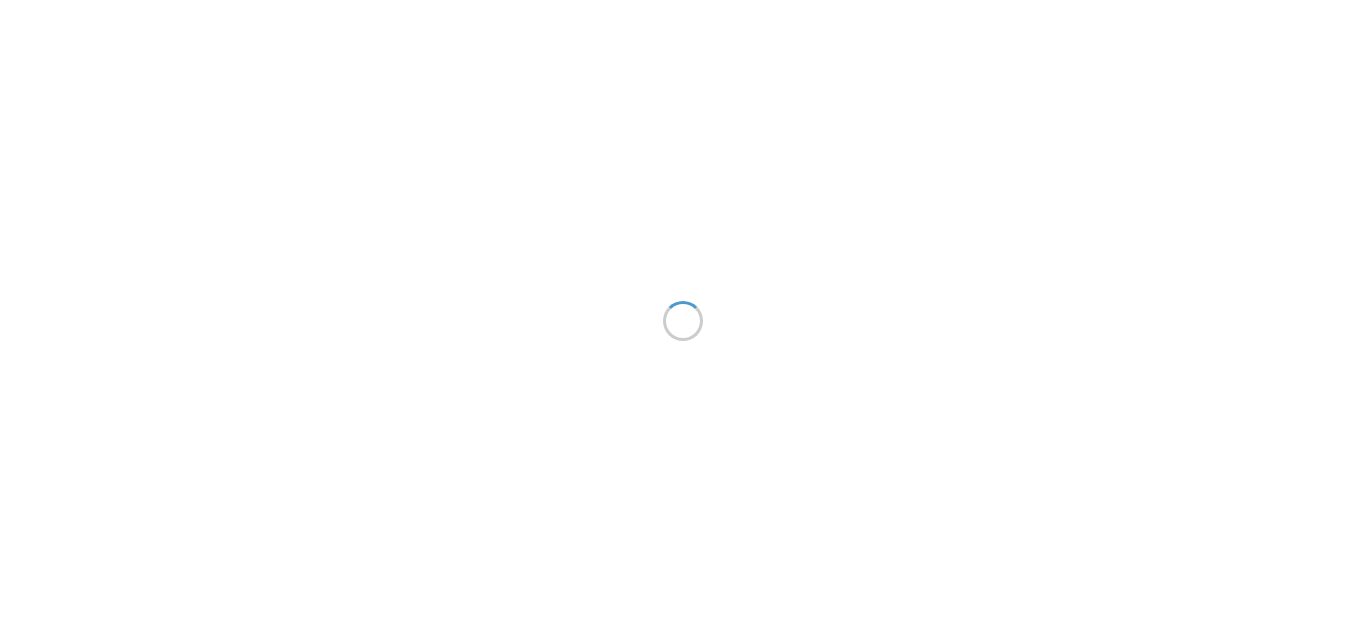 scroll, scrollTop: 0, scrollLeft: 0, axis: both 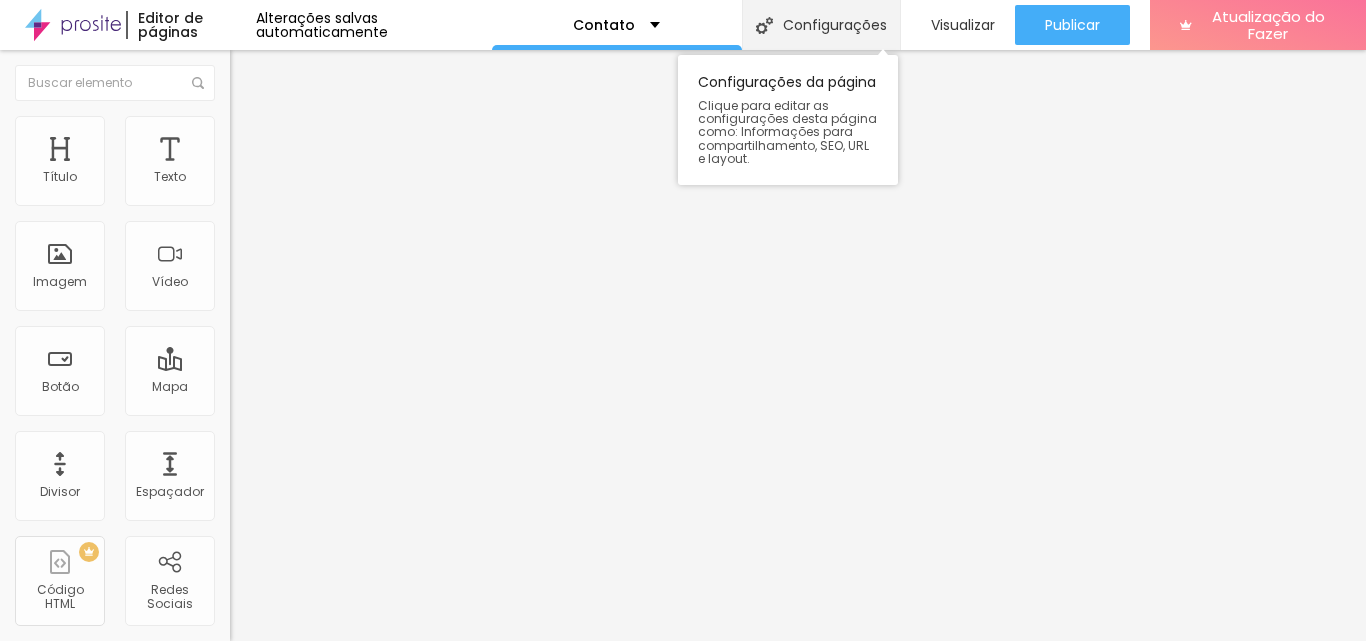 click on "Configurações" at bounding box center [835, 25] 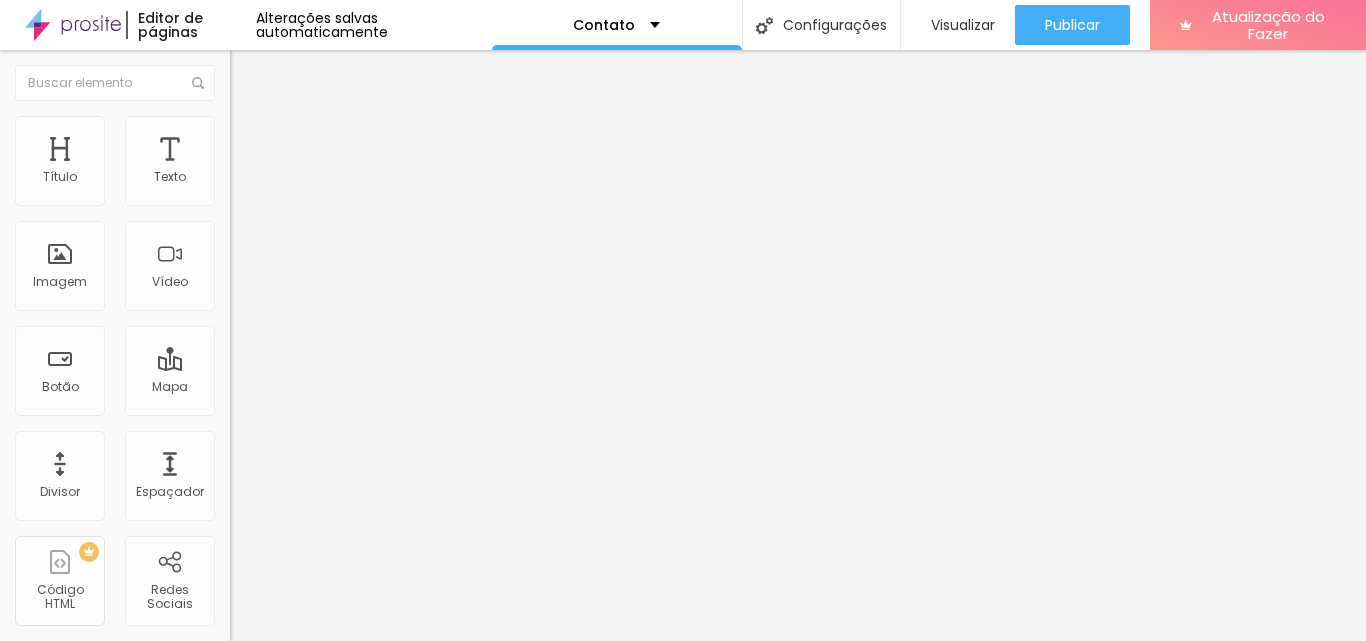 click on "Geral" at bounding box center [683, 725] 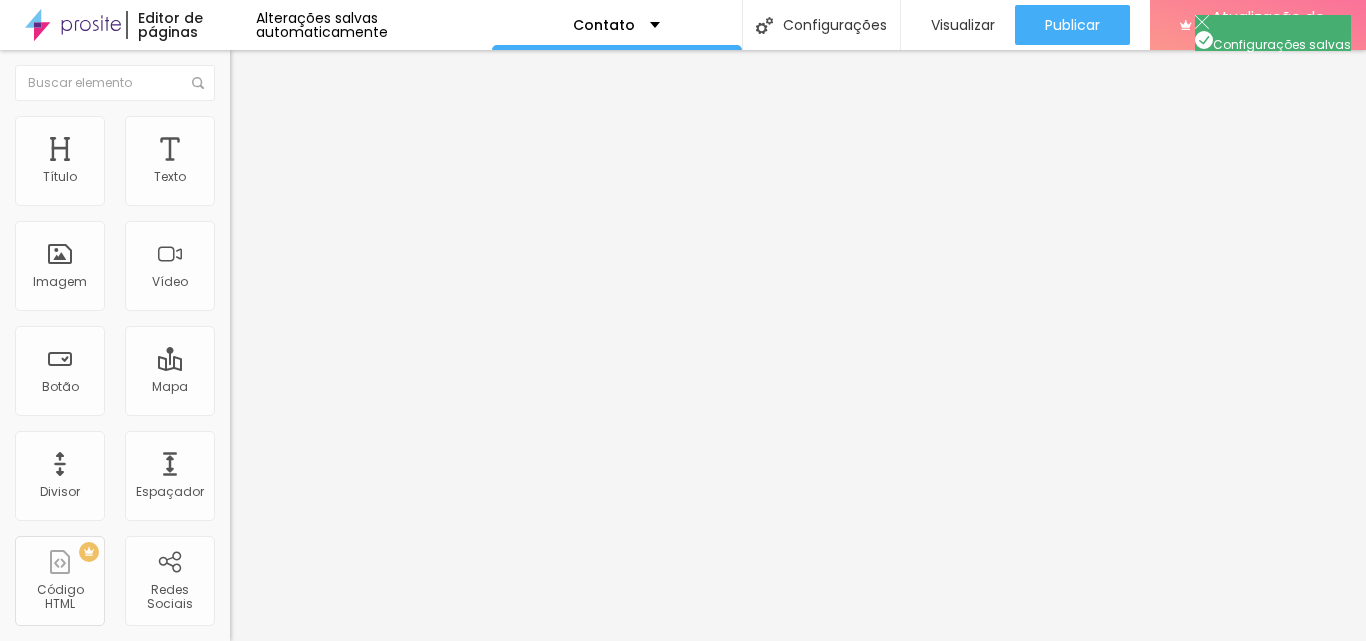 scroll, scrollTop: 230, scrollLeft: 0, axis: vertical 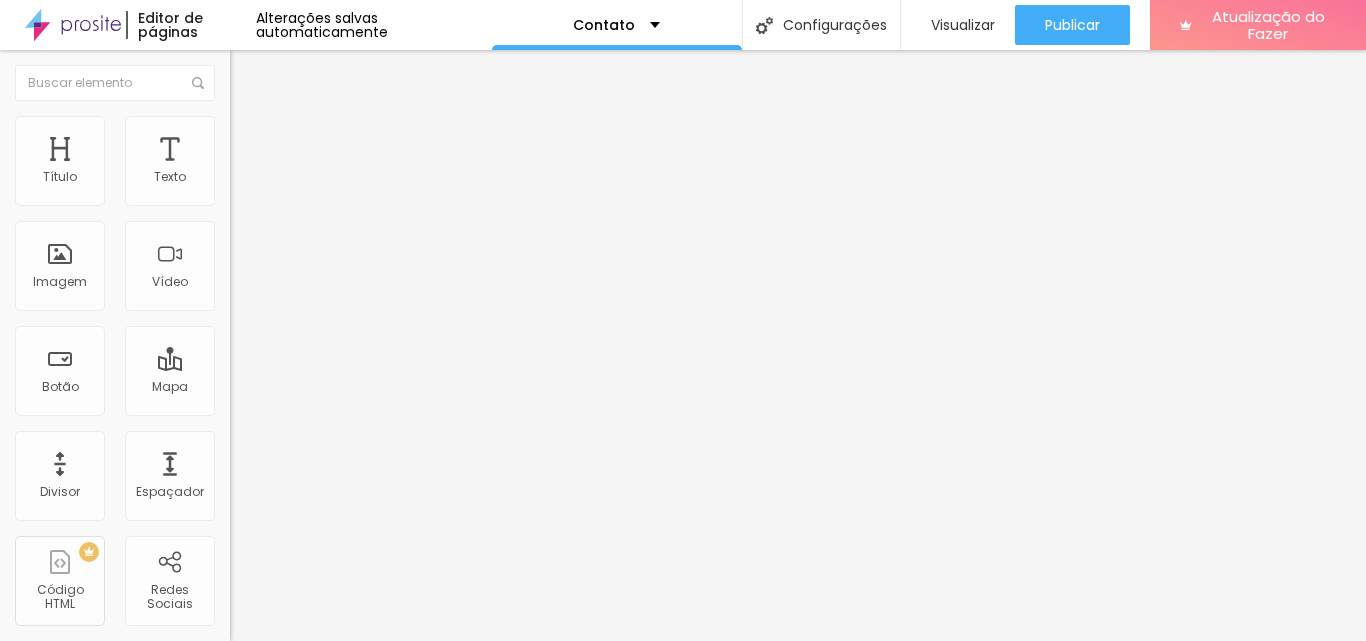 click on "https://[DOMAIN]/contato" at bounding box center (79, 772) 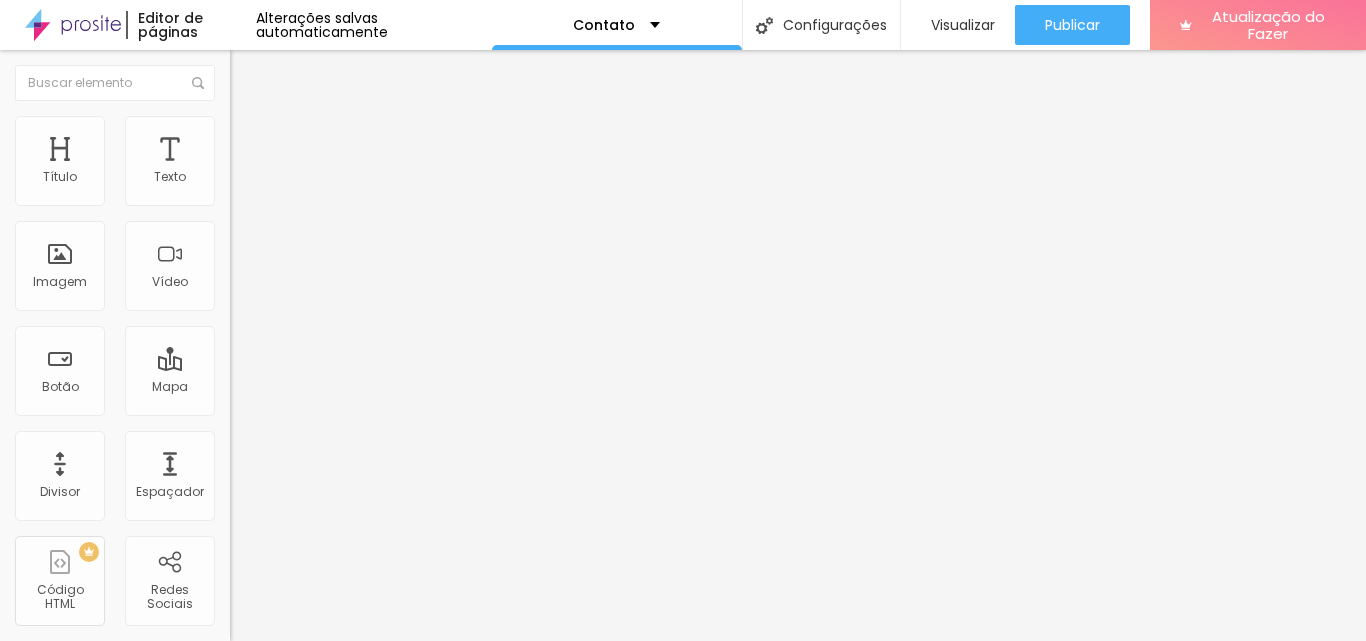 click on "Salvar" at bounding box center (47, 1457) 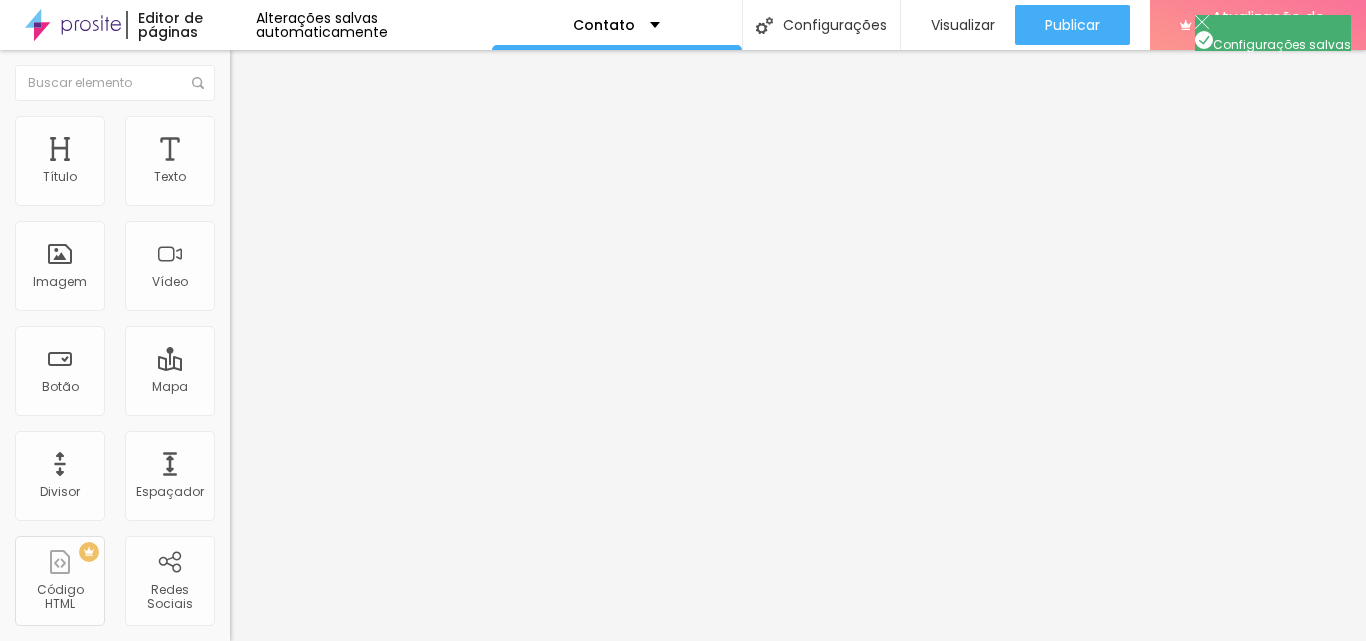 click at bounding box center [683, 662] 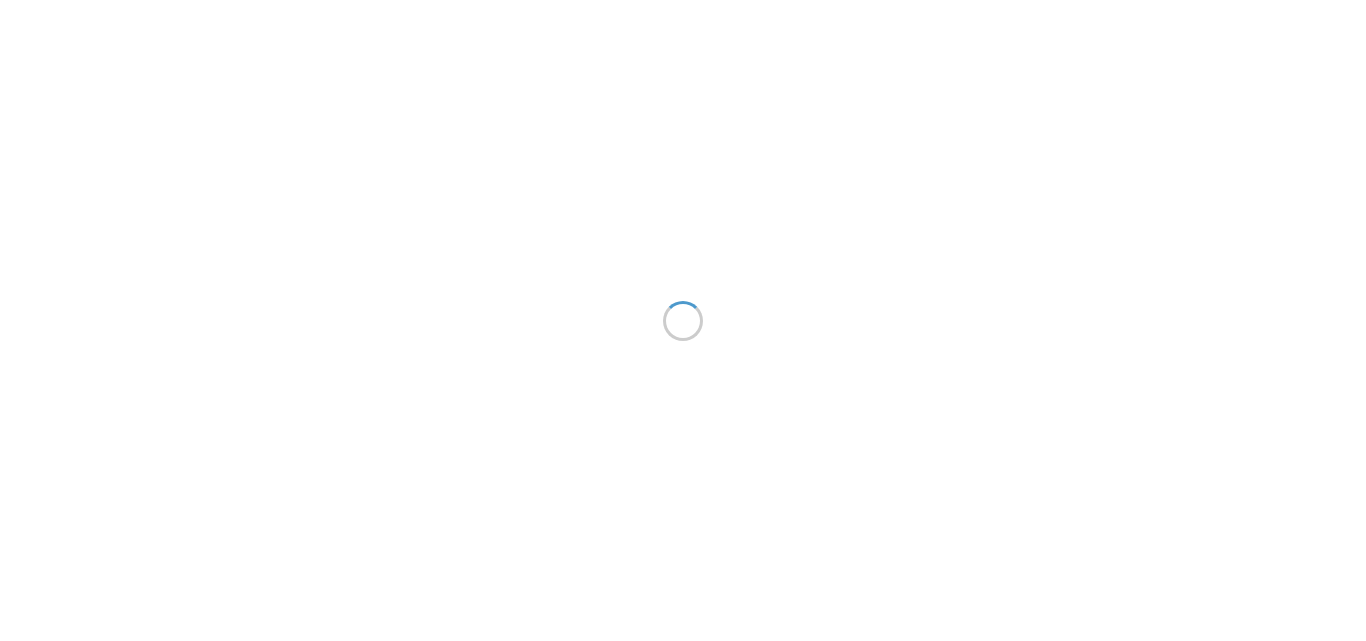 scroll, scrollTop: 0, scrollLeft: 0, axis: both 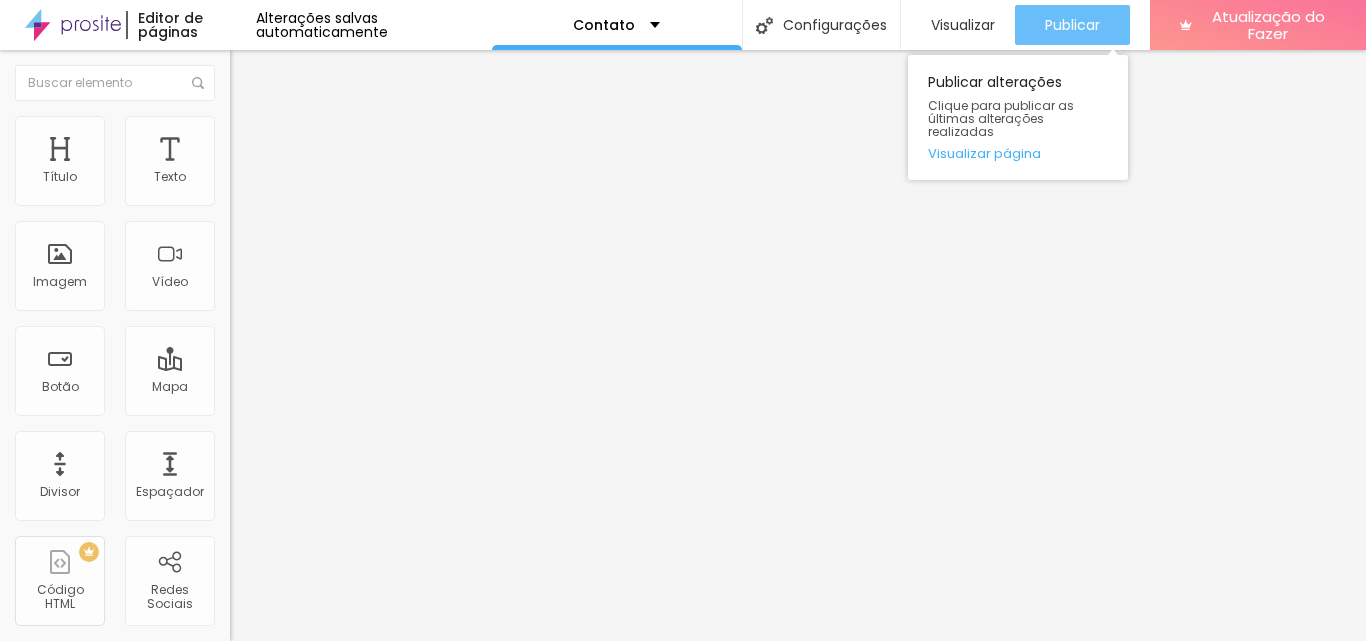 click on "Publicar" at bounding box center (1072, 25) 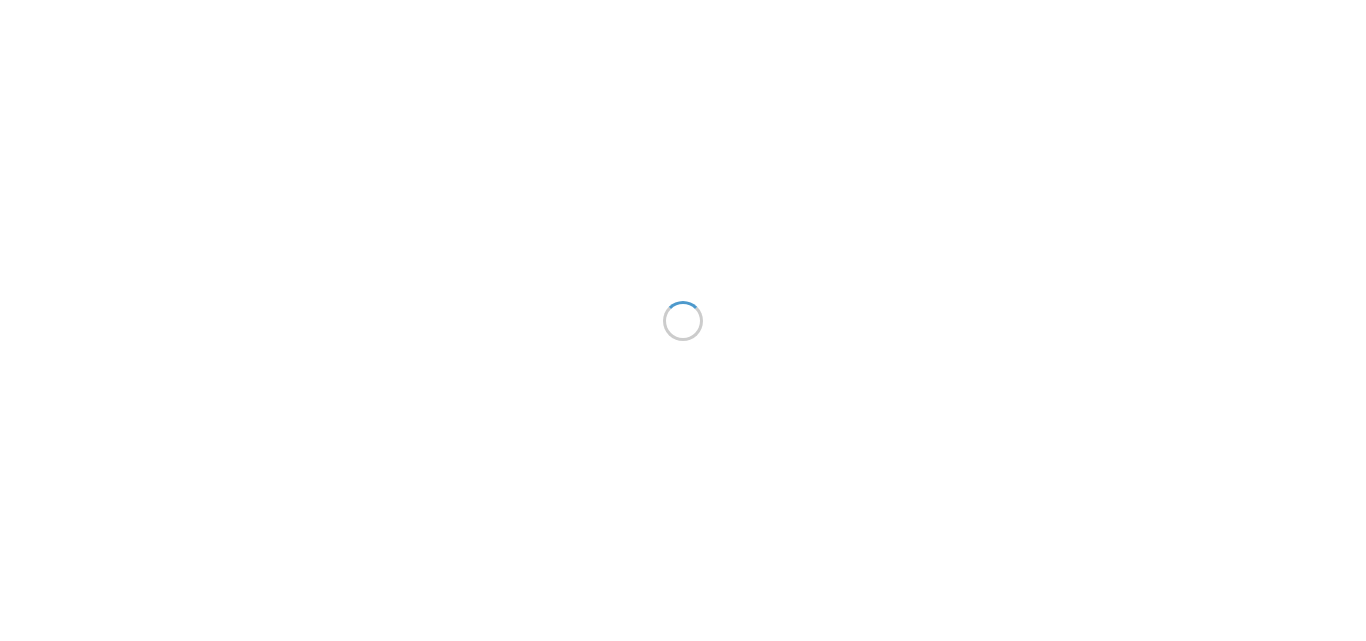 scroll, scrollTop: 0, scrollLeft: 0, axis: both 